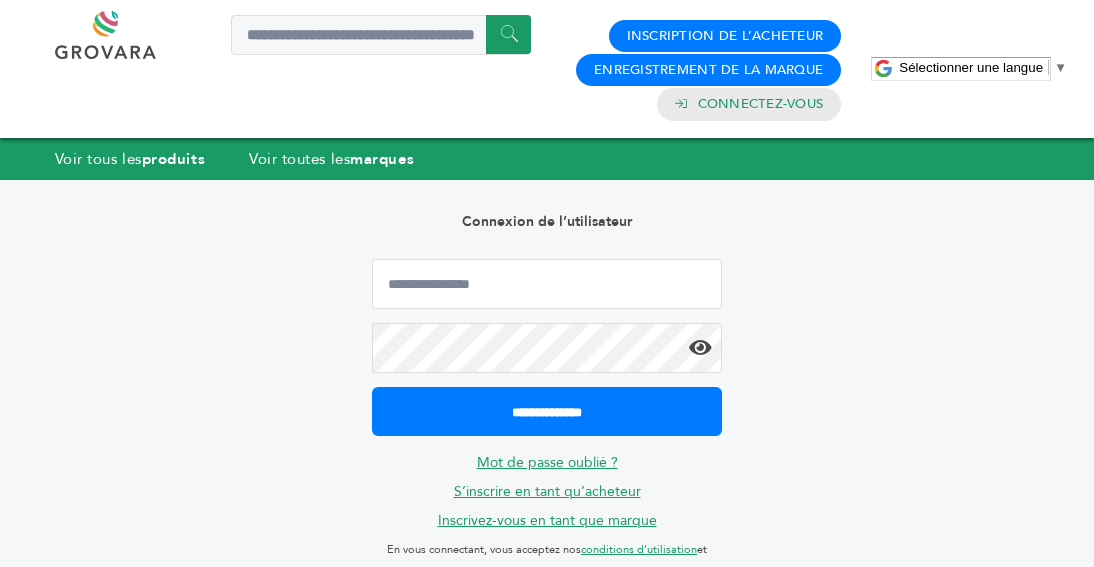 scroll, scrollTop: 0, scrollLeft: 0, axis: both 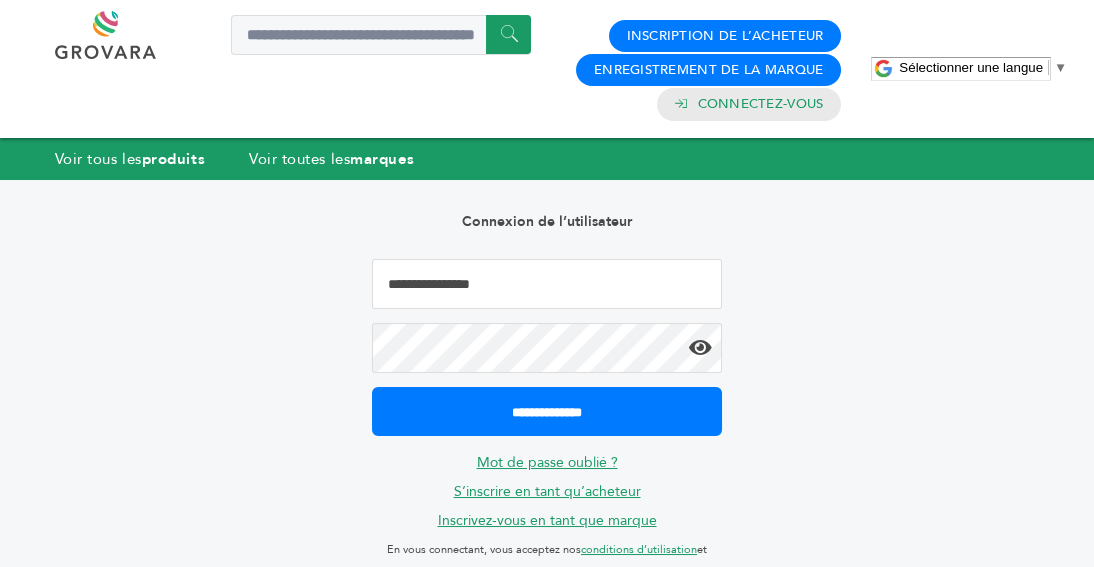 click at bounding box center [547, 284] 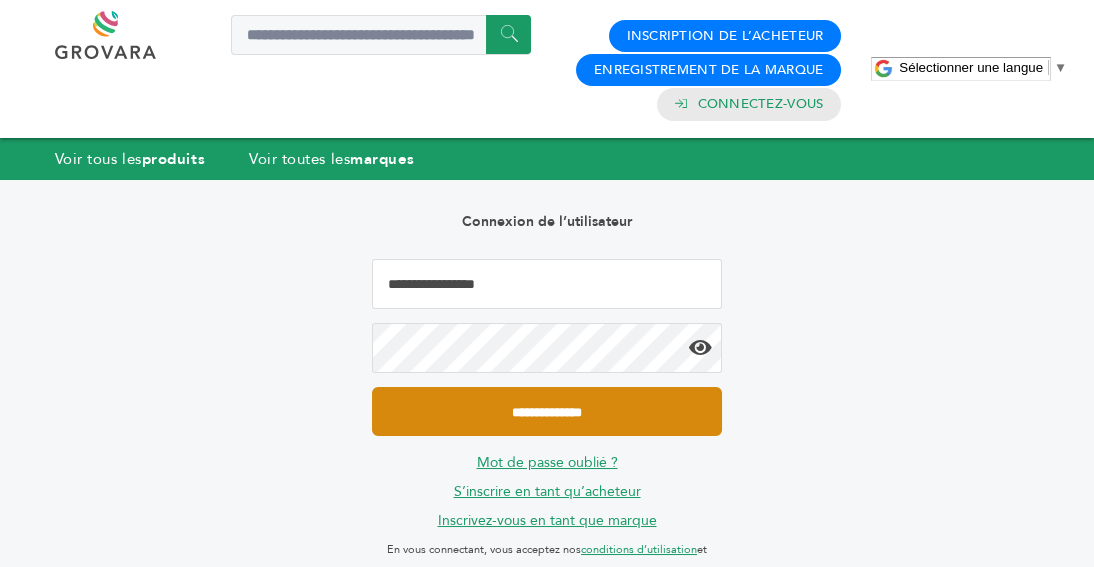 click on "**********" at bounding box center (547, 411) 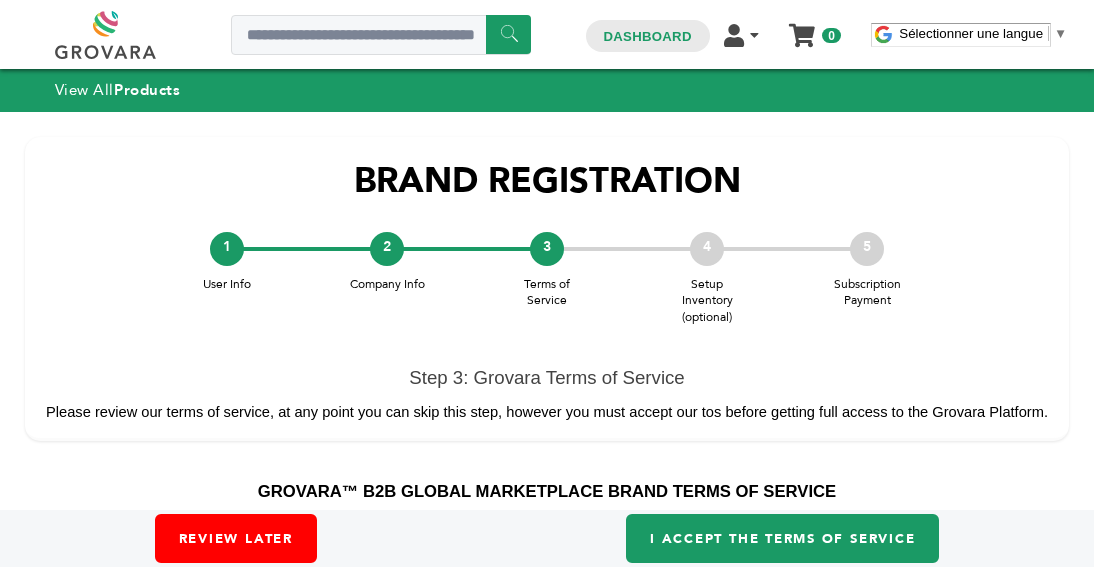 scroll, scrollTop: 0, scrollLeft: 0, axis: both 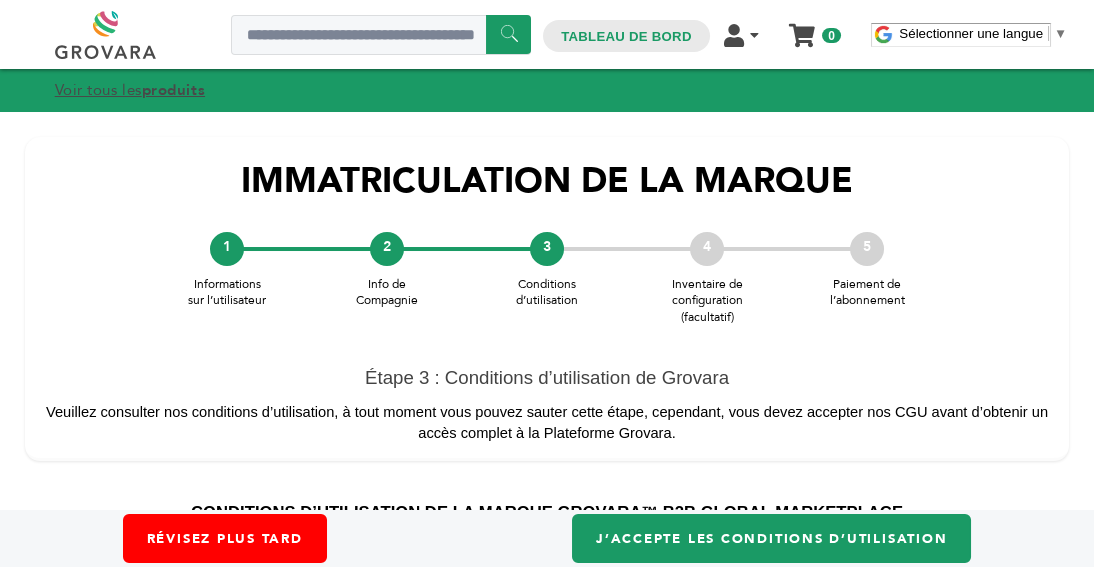 click on "Voir tous les  produits" at bounding box center (130, 90) 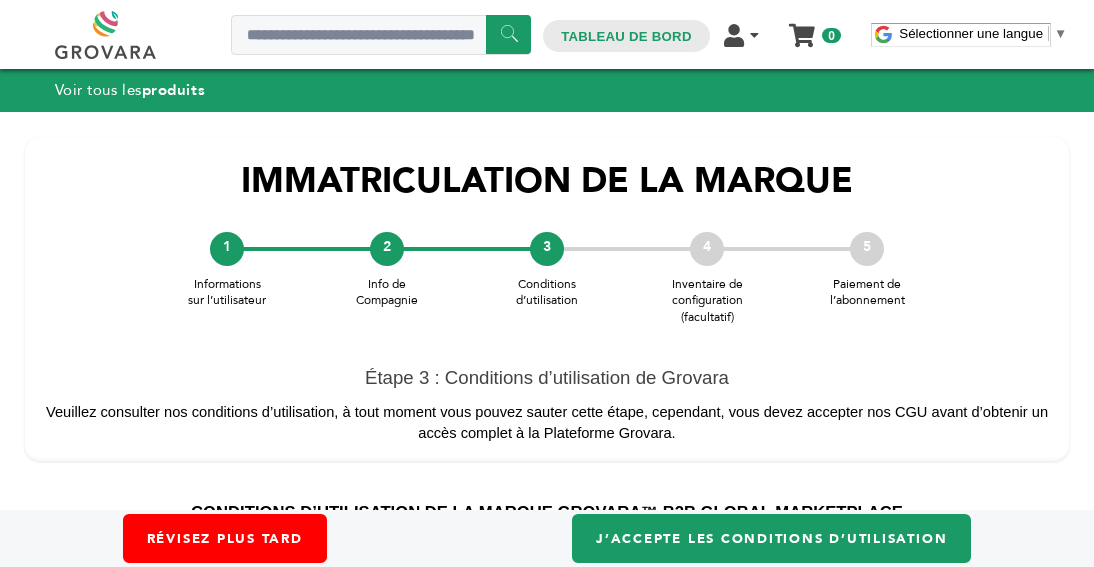 scroll, scrollTop: 0, scrollLeft: 0, axis: both 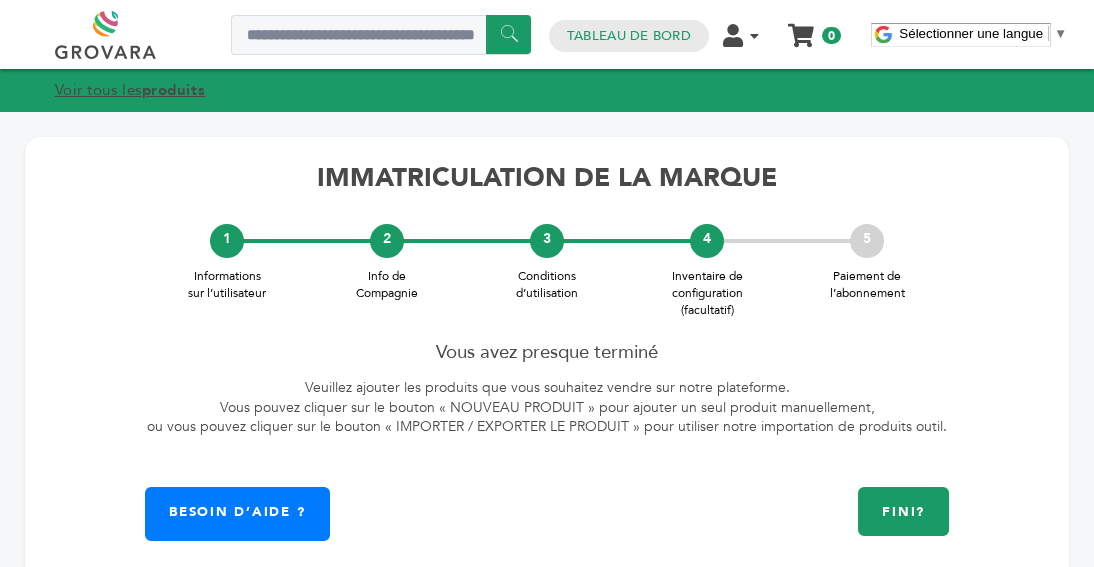 click on "Voir tous les  produits" at bounding box center [130, 90] 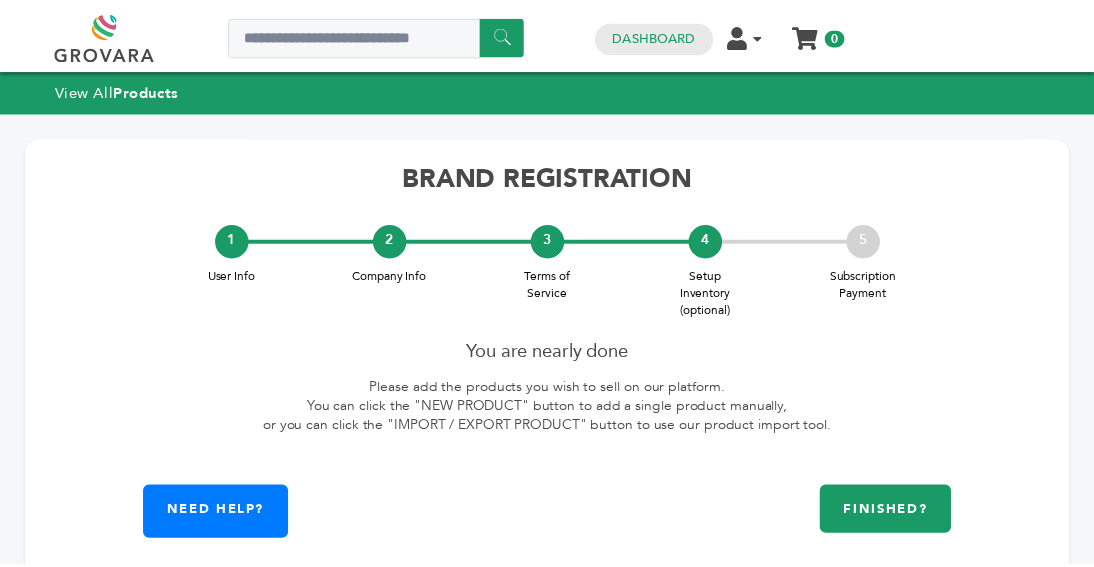 scroll, scrollTop: 0, scrollLeft: 0, axis: both 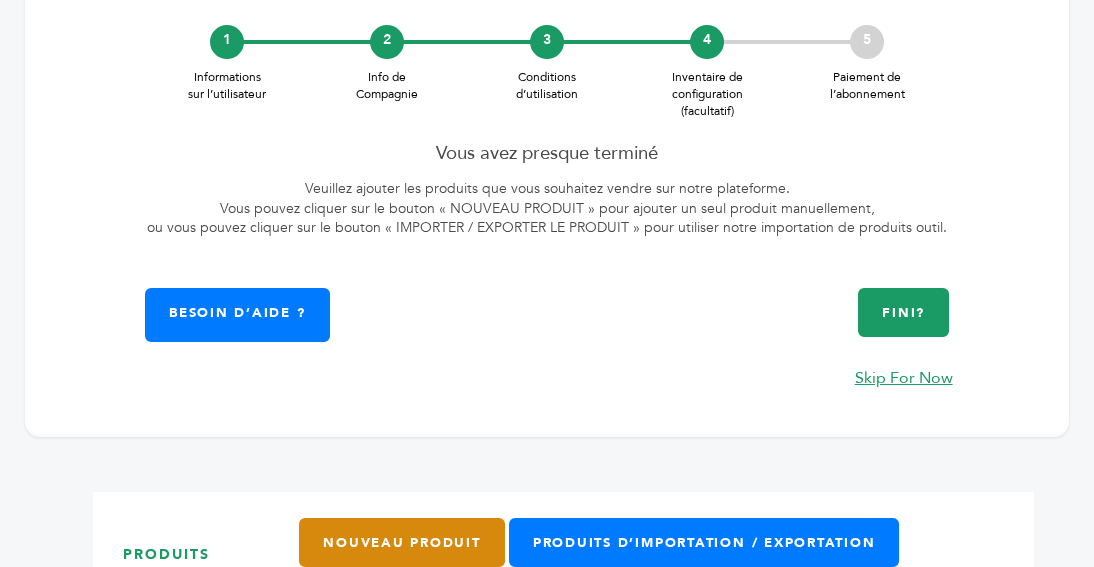 click on "Nouveau produit" at bounding box center [402, 542] 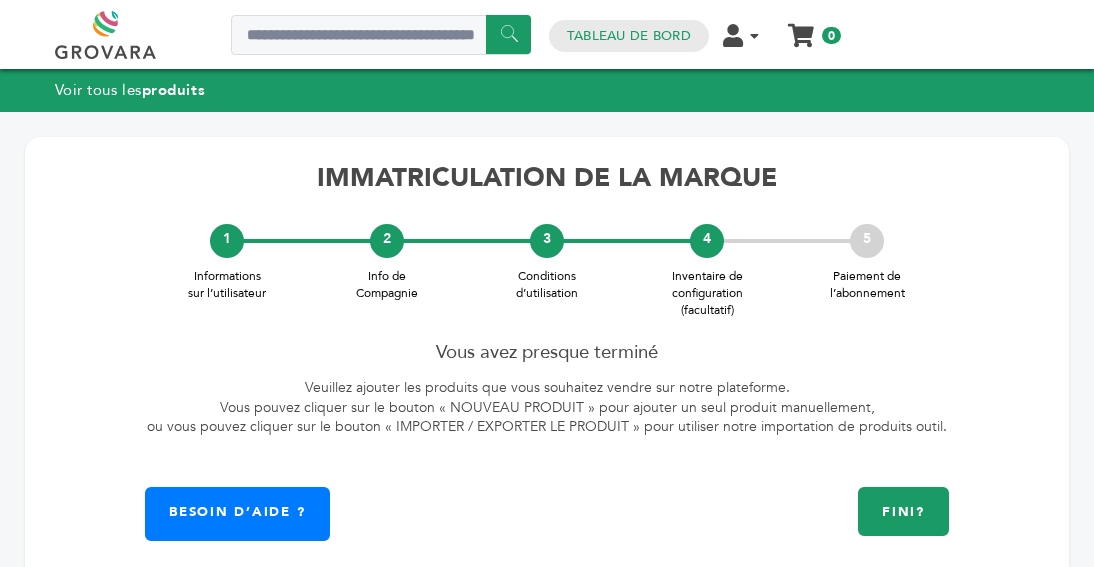 scroll, scrollTop: 0, scrollLeft: 0, axis: both 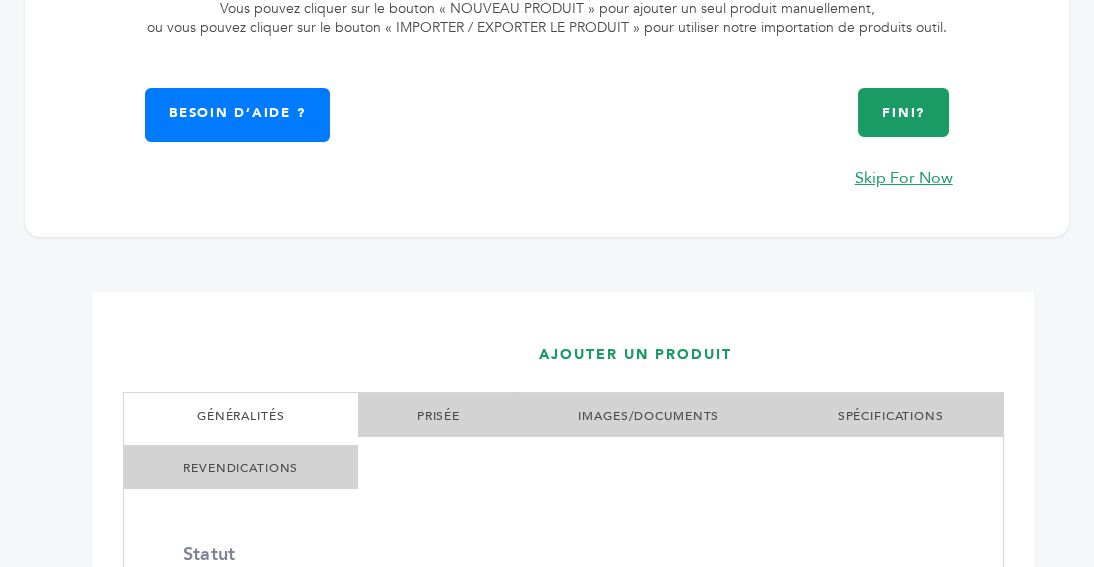 click on "*******
0															0
Tableau de bord
Votre abonnement
Gestion des produits
Gestion des commandes
Se déconnecter
Mon panier
Votre panier est vide
0
Sélectionner une langue ▼
Menu" at bounding box center [547, -116] 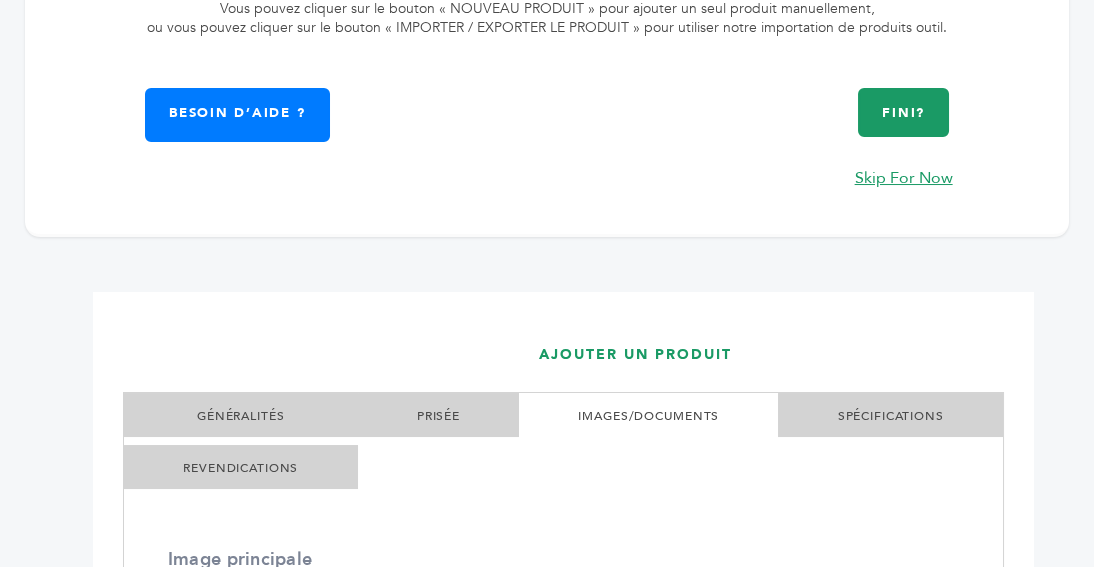 click on "IMAGES/DOCUMENTS" at bounding box center [648, 416] 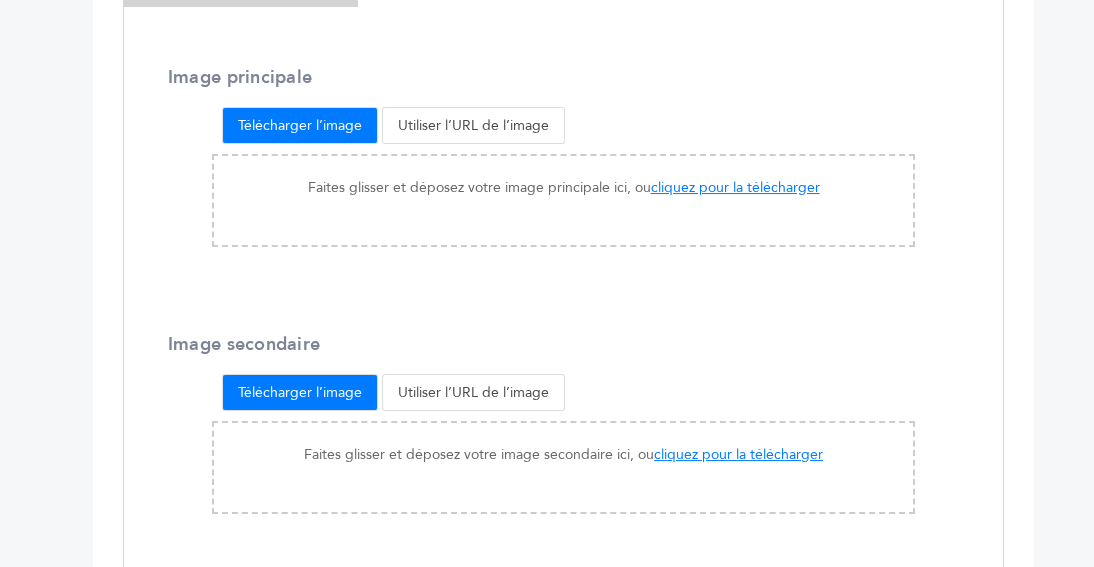 scroll, scrollTop: 903, scrollLeft: 0, axis: vertical 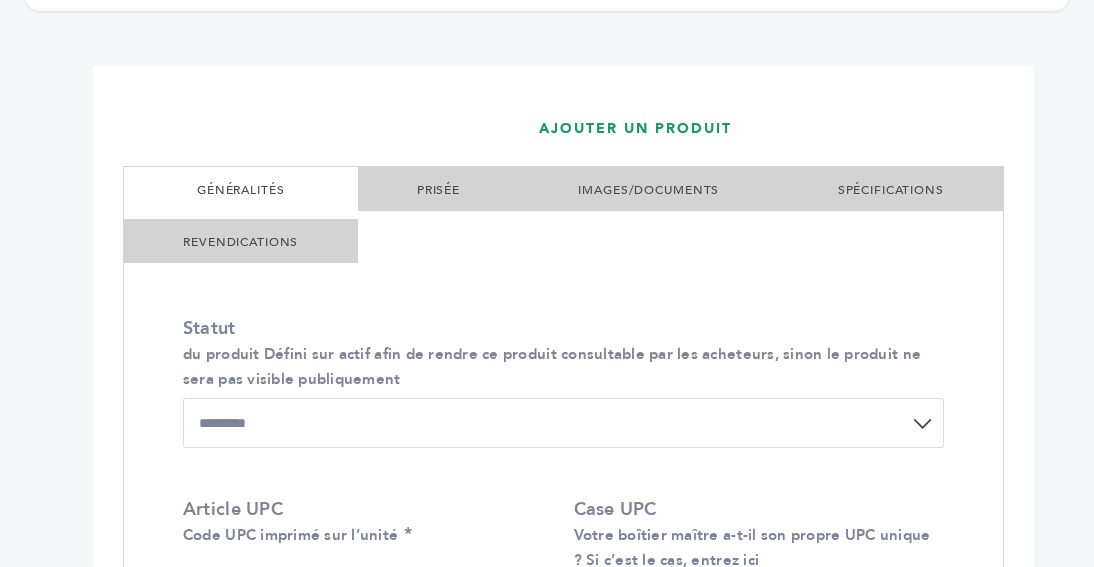 click on "IMAGES/DOCUMENTS" at bounding box center (648, 190) 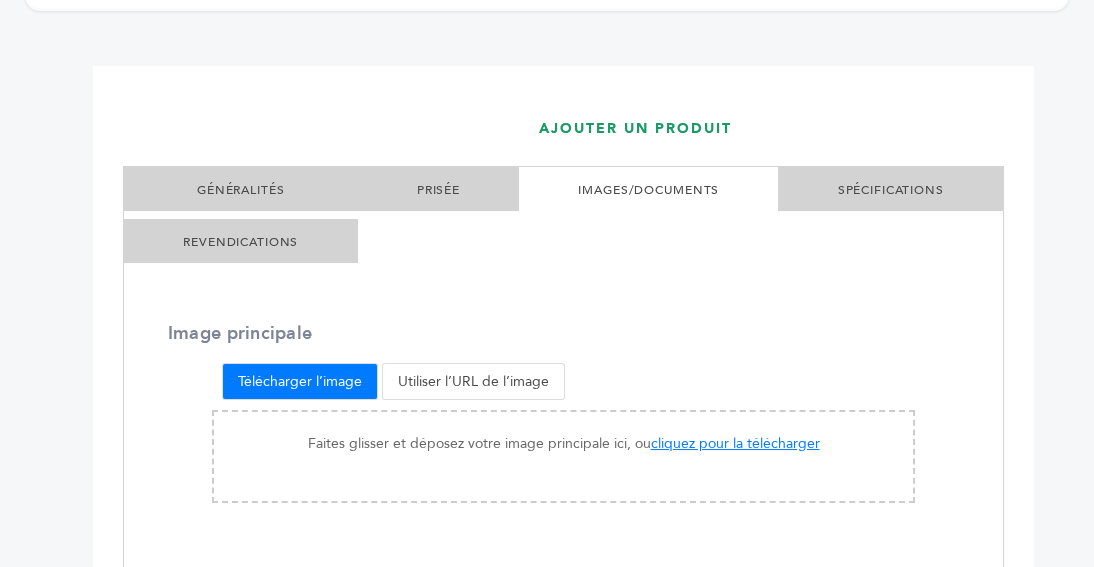 click on "Télécharger l’image" at bounding box center [300, 381] 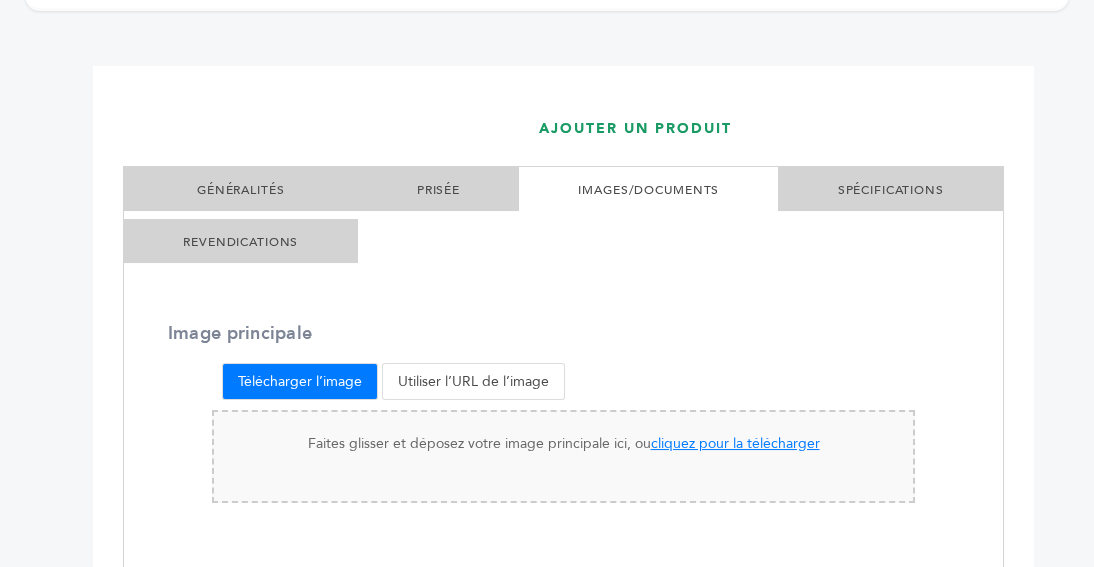 click on "cliquez pour la télécharger" at bounding box center [735, 443] 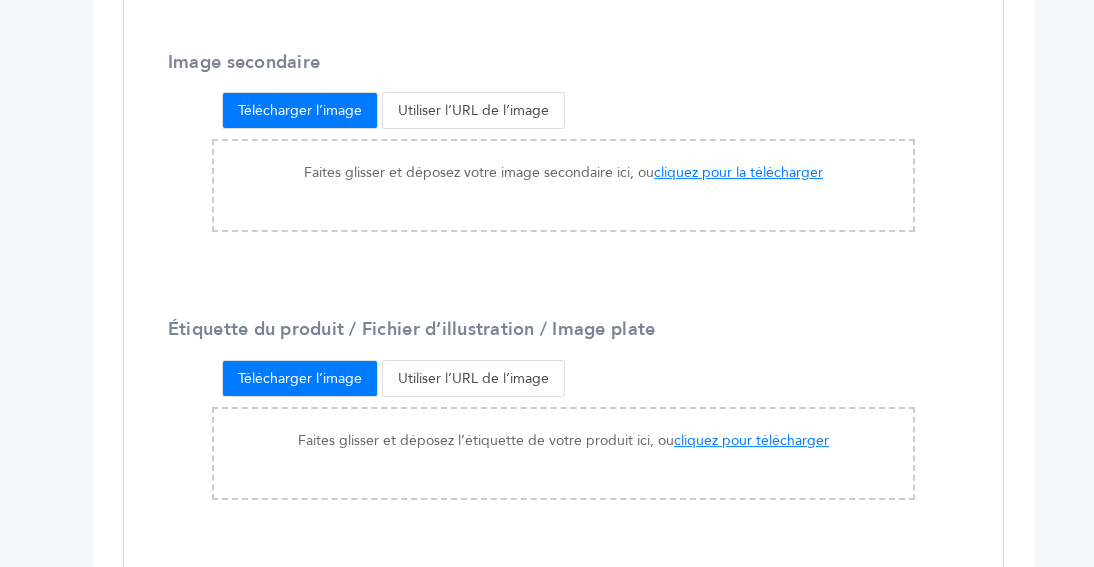scroll, scrollTop: 1773, scrollLeft: 0, axis: vertical 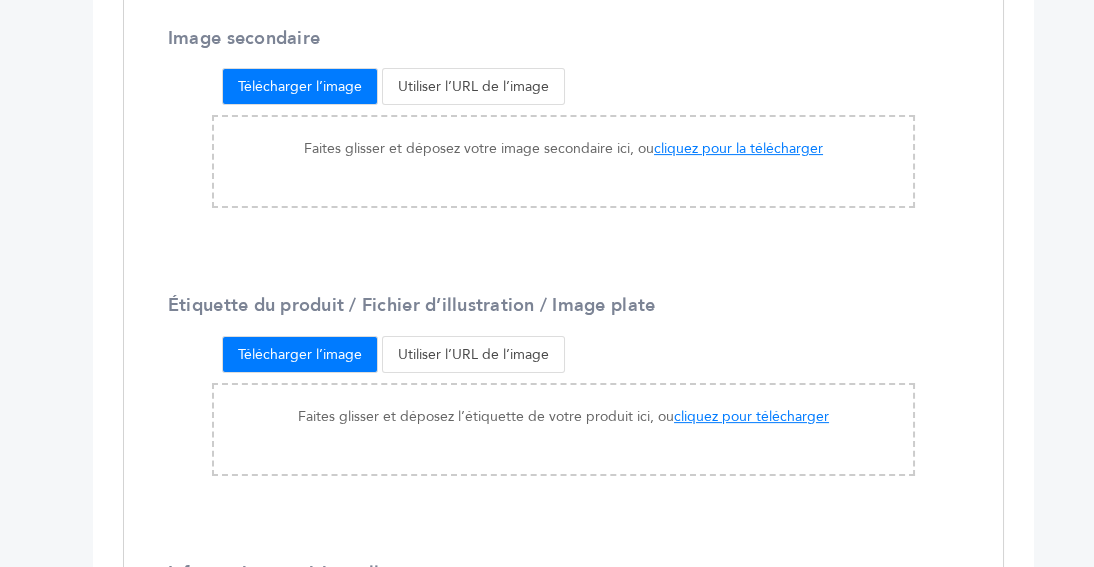 click on "Utiliser l’URL de l’image" at bounding box center [473, 86] 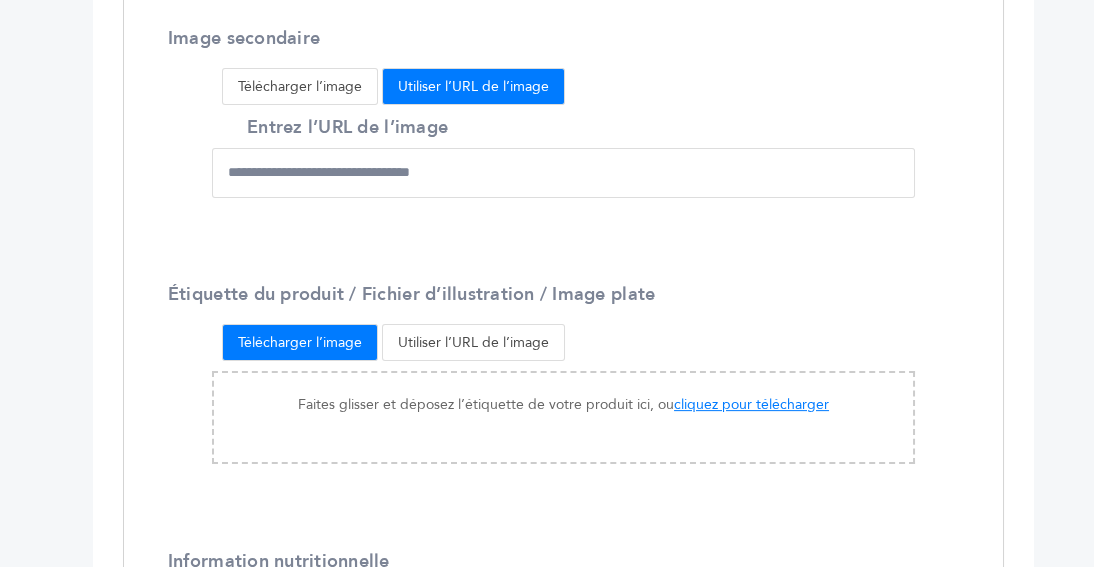 click on "Télécharger l’image" at bounding box center [300, 86] 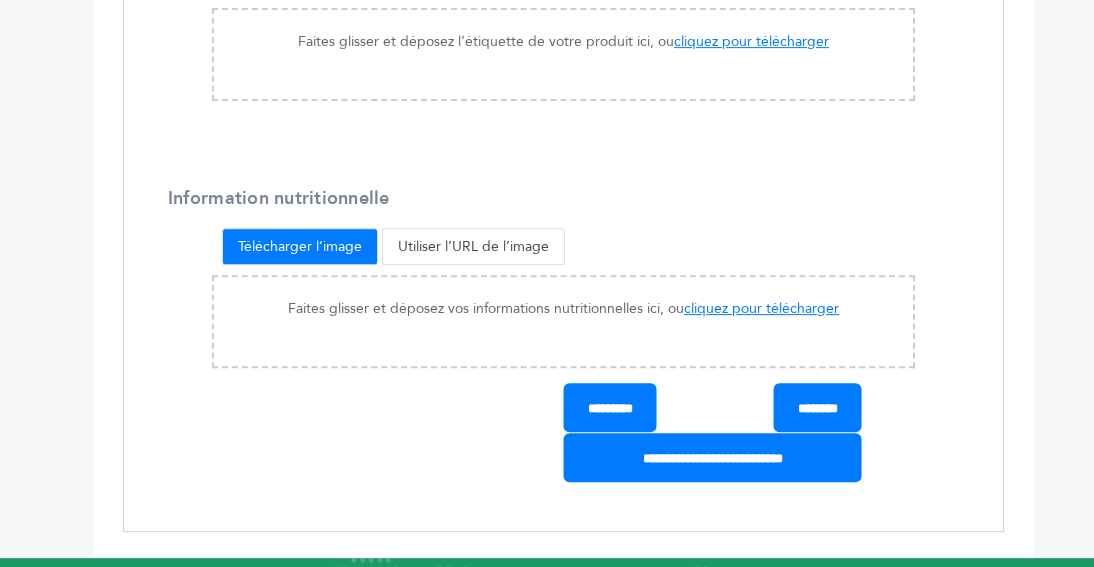 scroll, scrollTop: 2141, scrollLeft: 0, axis: vertical 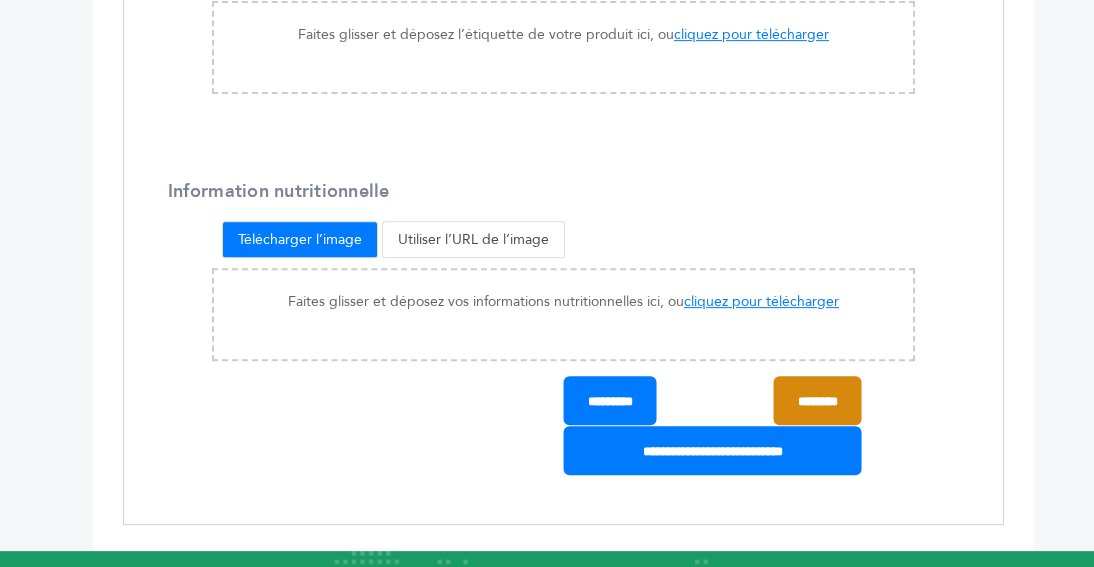 click on "****" at bounding box center (818, 400) 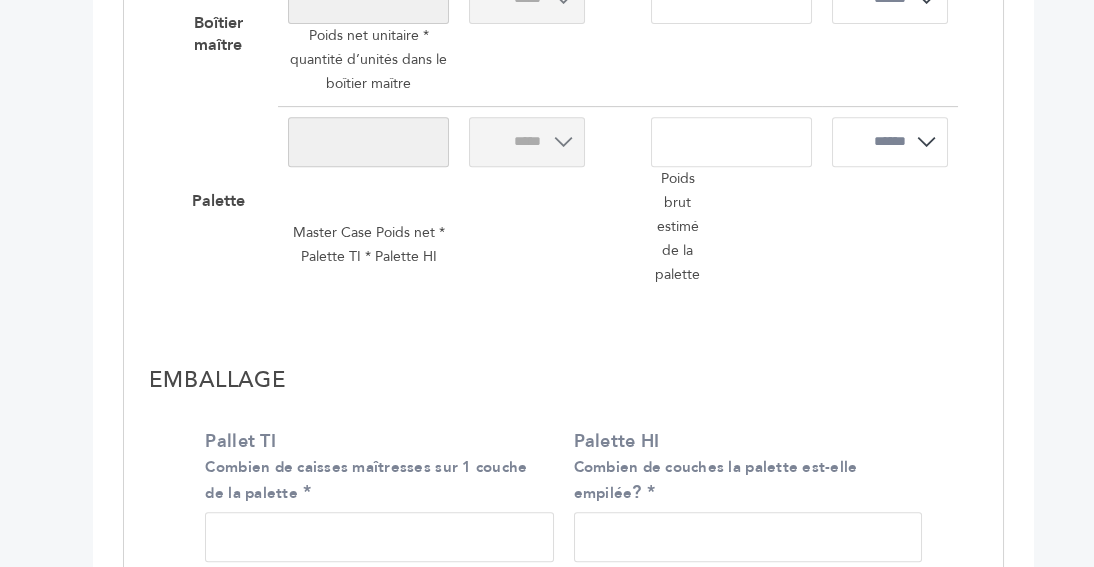 scroll, scrollTop: 2285, scrollLeft: 0, axis: vertical 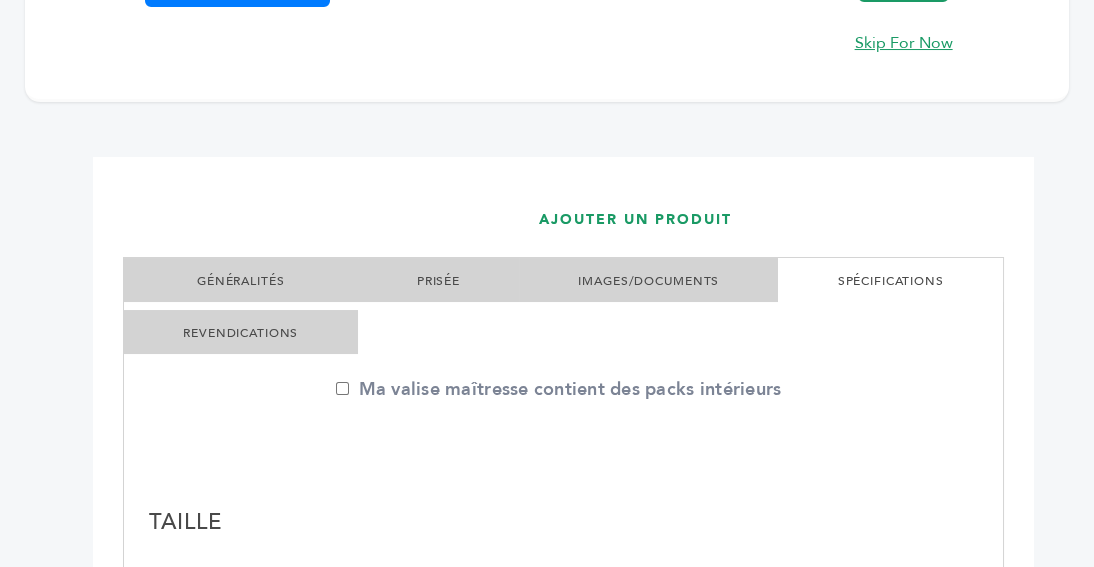 click on "IMAGES/DOCUMENTS" at bounding box center (648, 281) 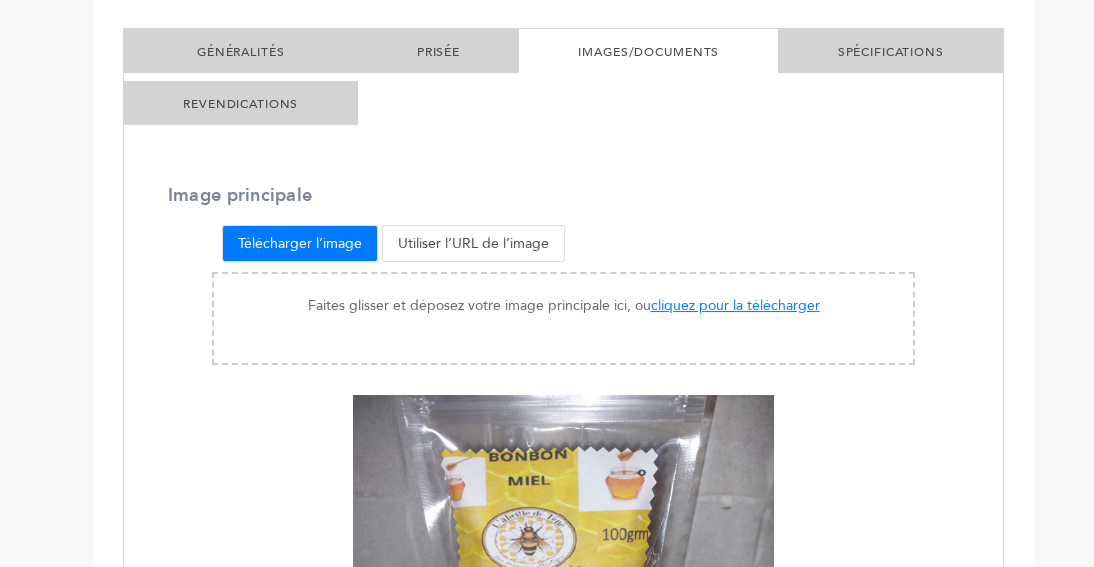 scroll, scrollTop: 780, scrollLeft: 0, axis: vertical 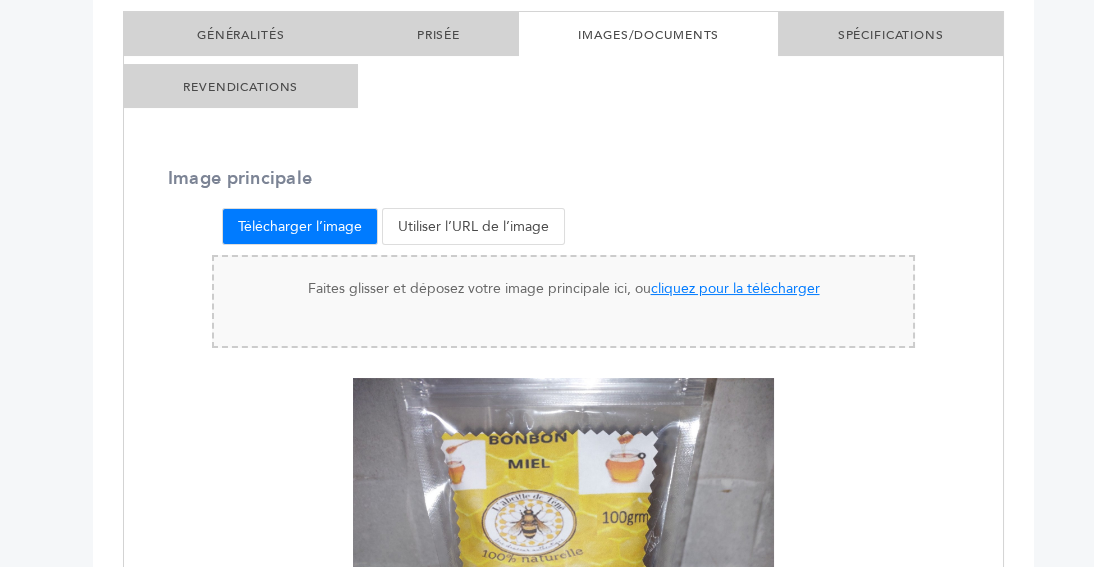 click on "cliquez pour la télécharger" at bounding box center [735, 288] 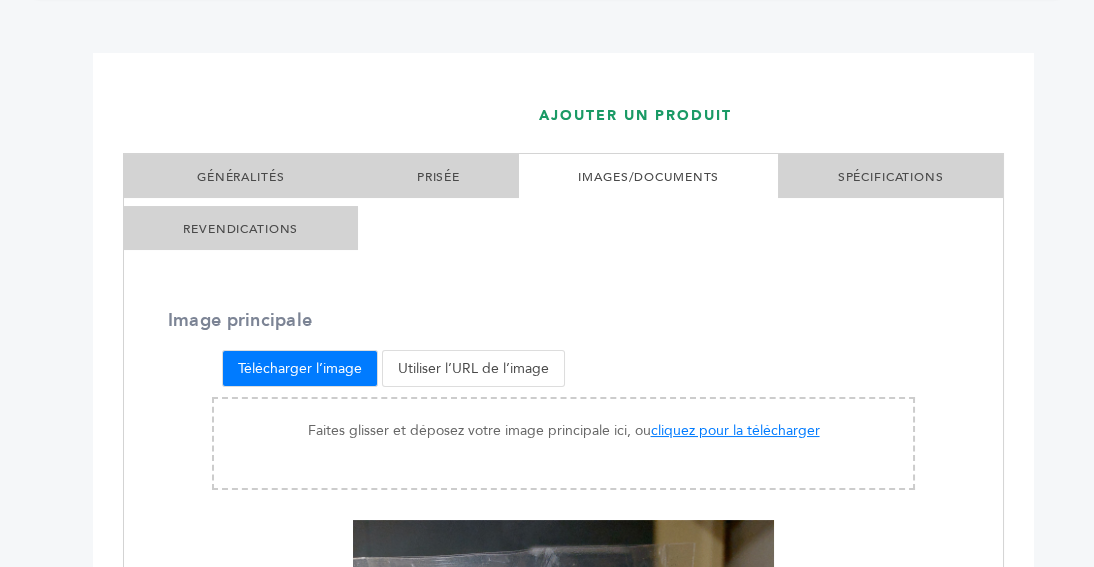 scroll, scrollTop: 614, scrollLeft: 0, axis: vertical 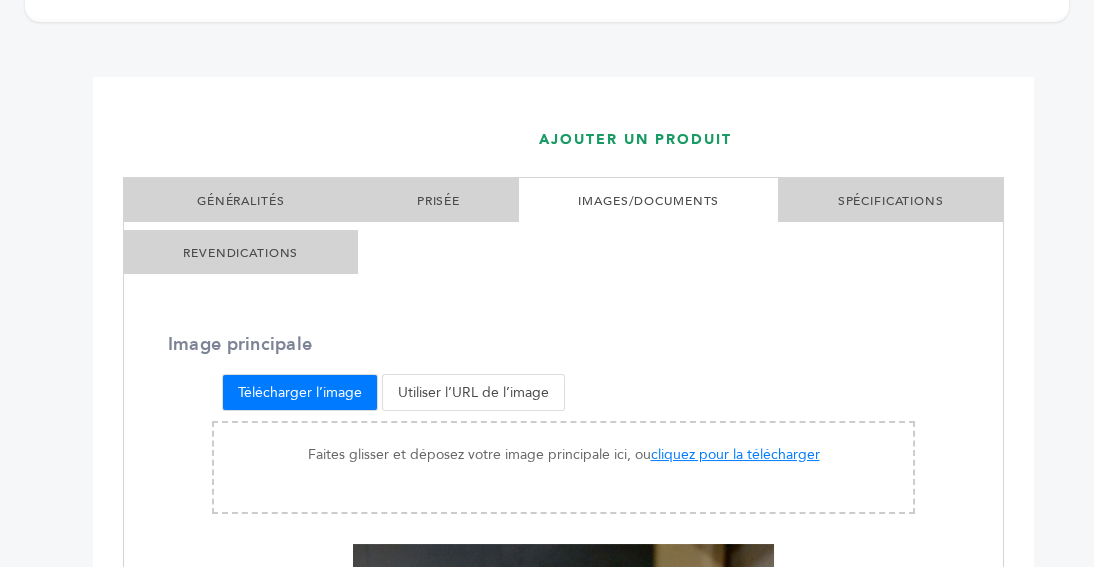 click on "SPÉCIFICATIONS" at bounding box center (891, 201) 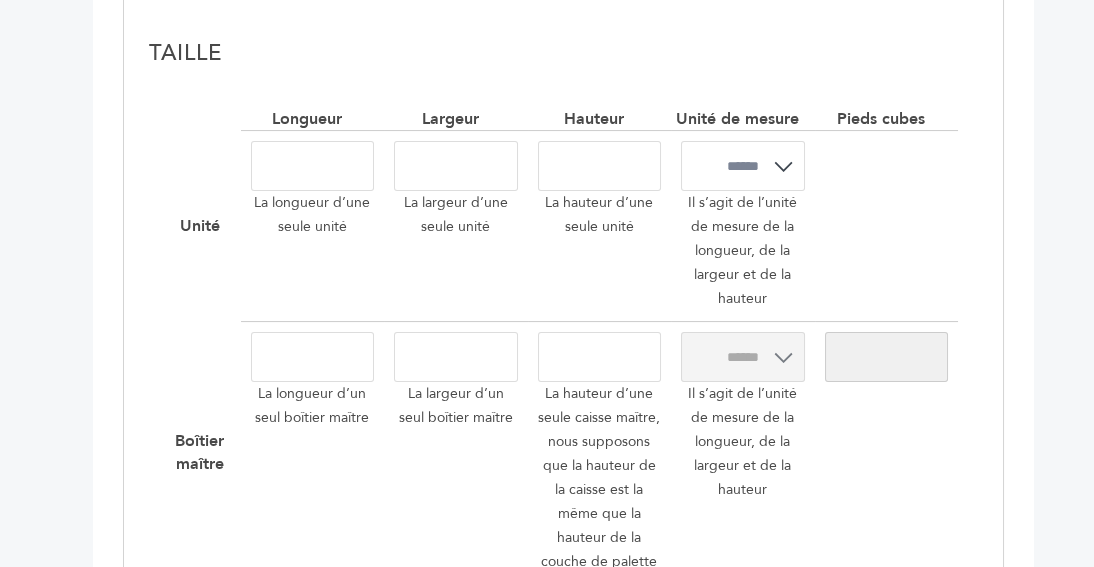 scroll, scrollTop: 1007, scrollLeft: 0, axis: vertical 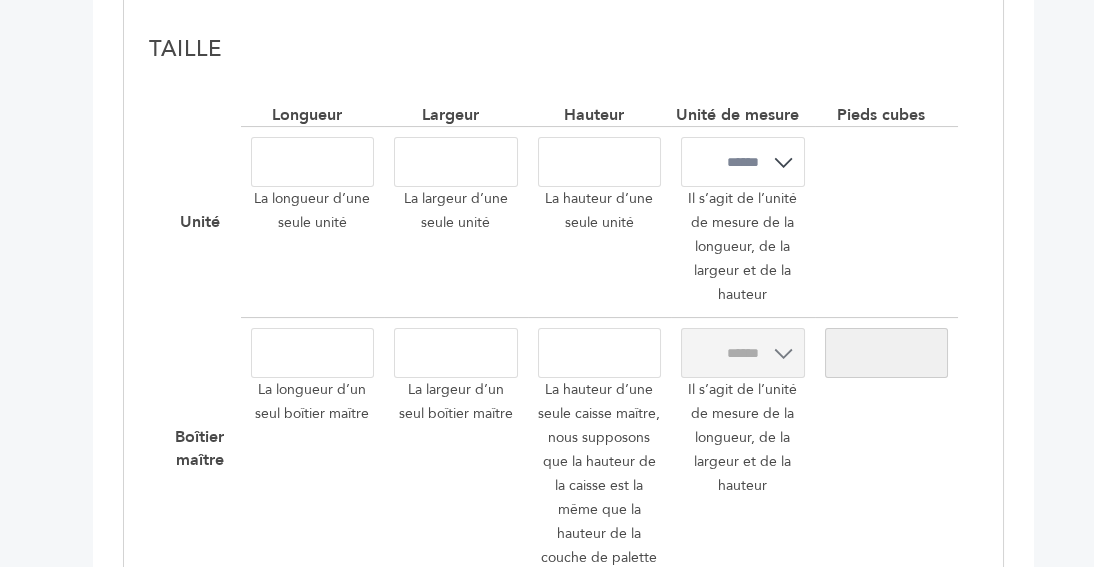 click at bounding box center [312, 162] 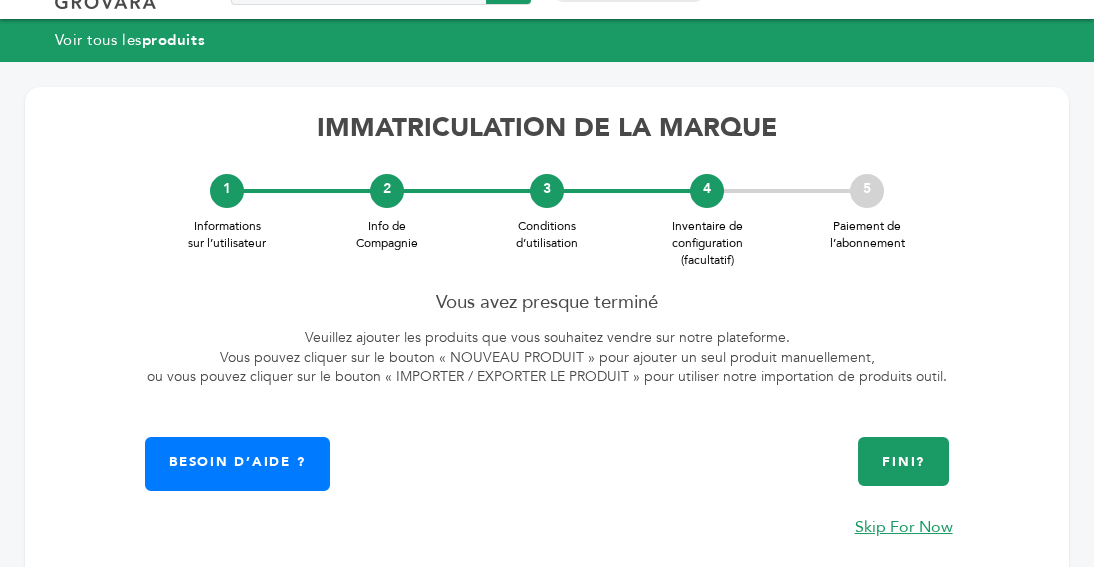 scroll, scrollTop: 110, scrollLeft: 0, axis: vertical 